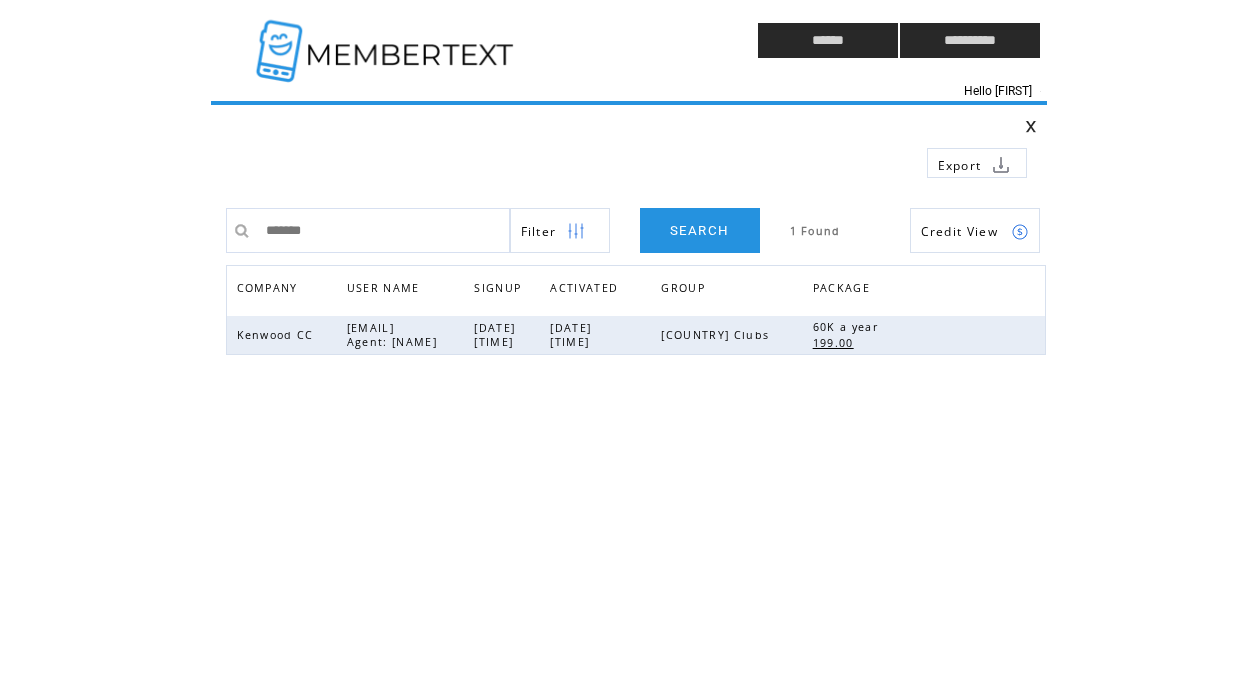 scroll, scrollTop: 0, scrollLeft: 0, axis: both 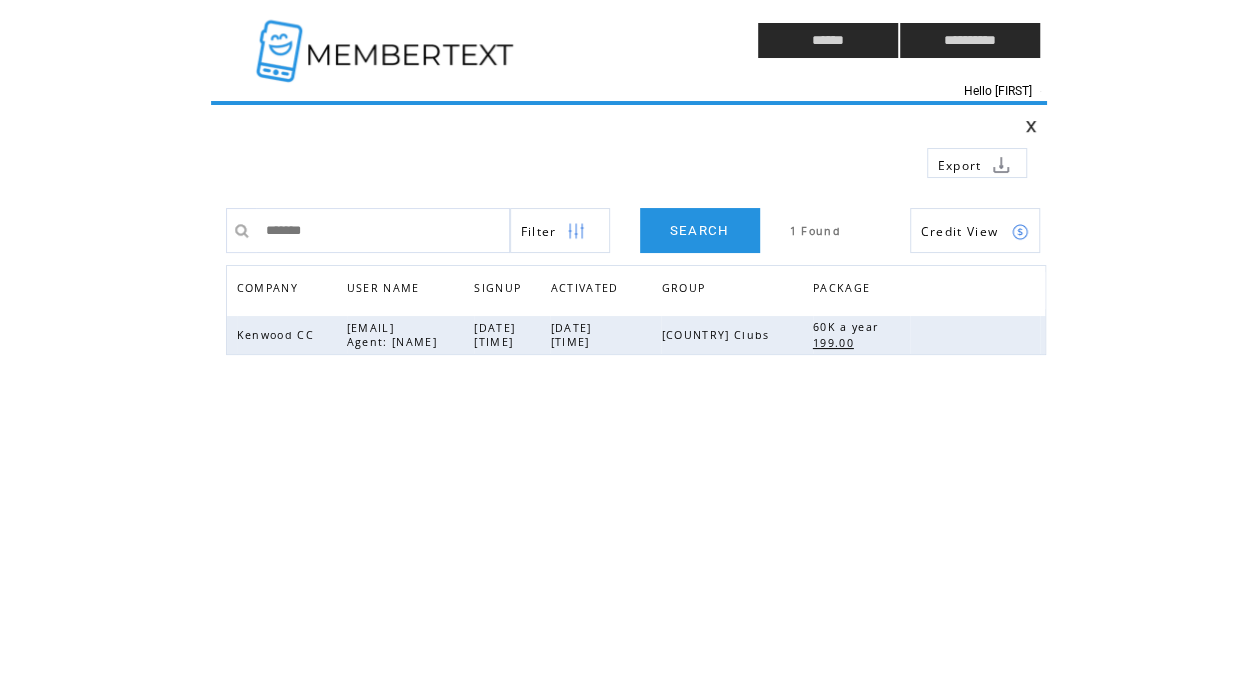 drag, startPoint x: 333, startPoint y: 236, endPoint x: 160, endPoint y: 208, distance: 175.25125 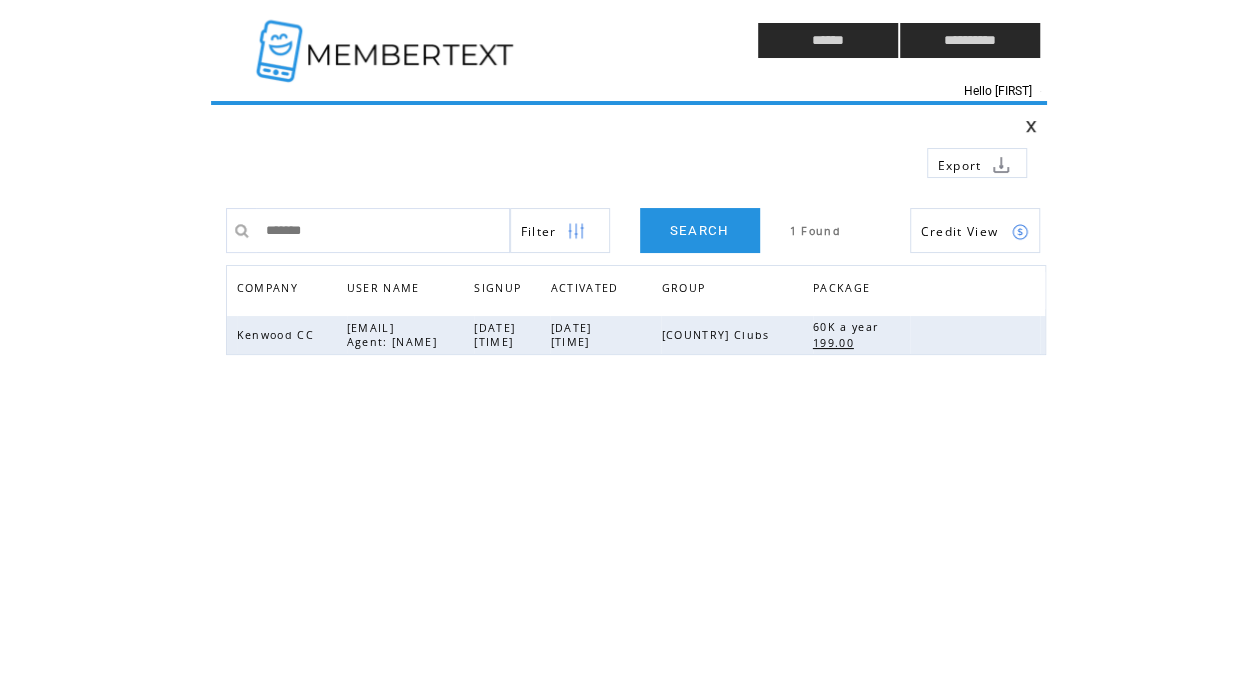 click on "**********" 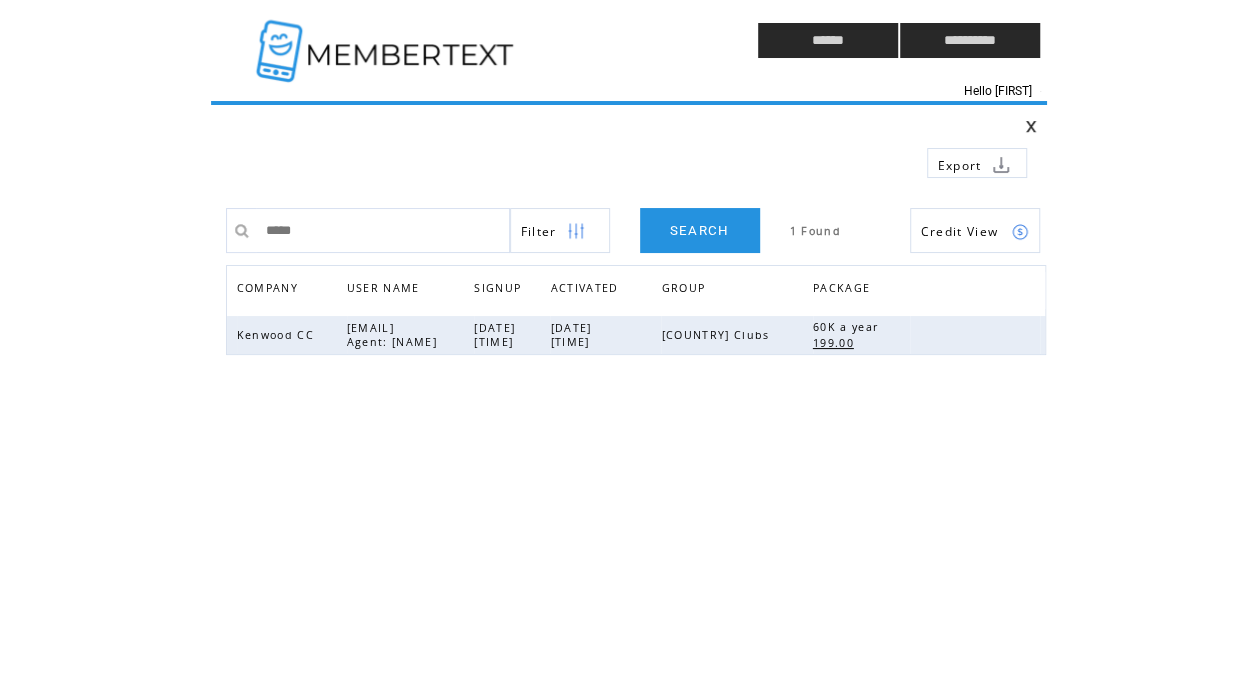 type on "******" 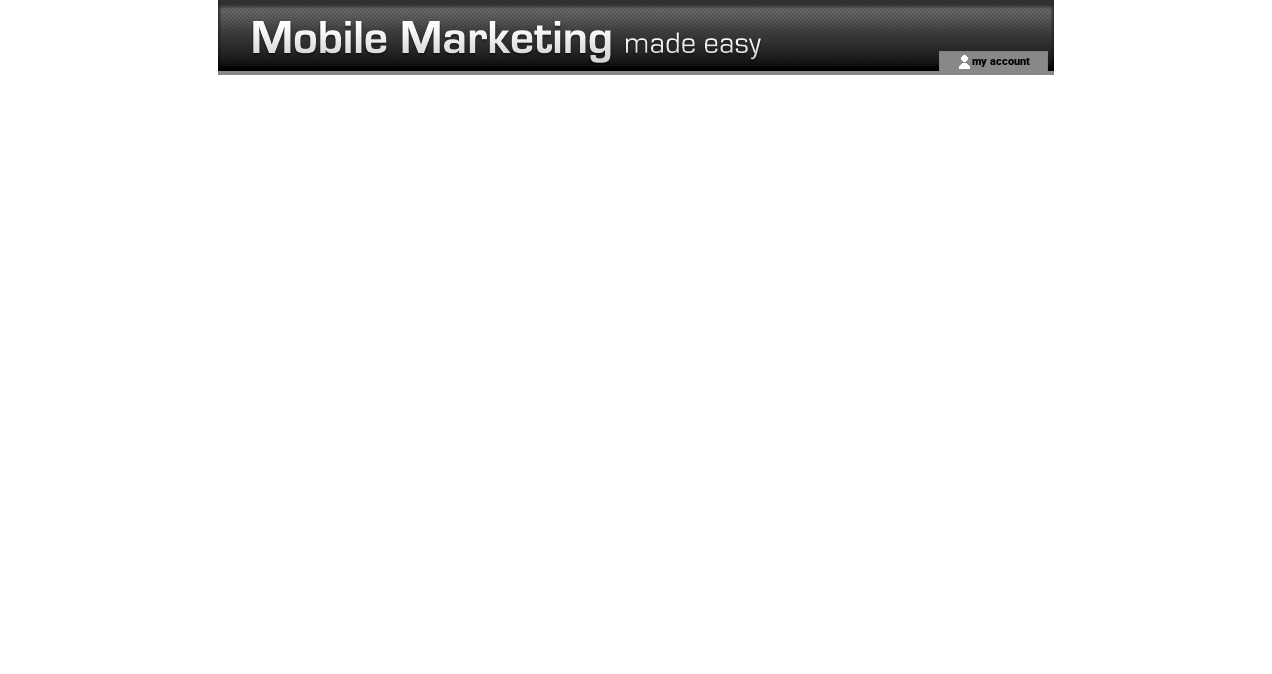 scroll, scrollTop: 0, scrollLeft: 0, axis: both 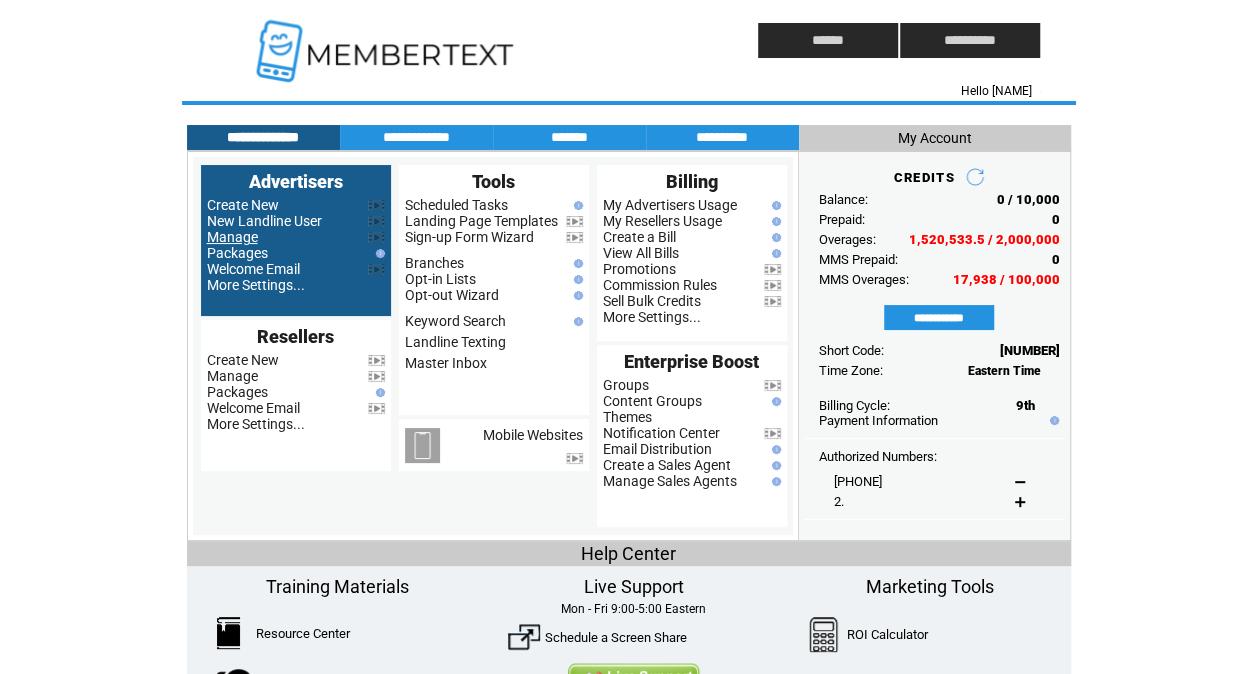 click on "Manage" at bounding box center (232, 237) 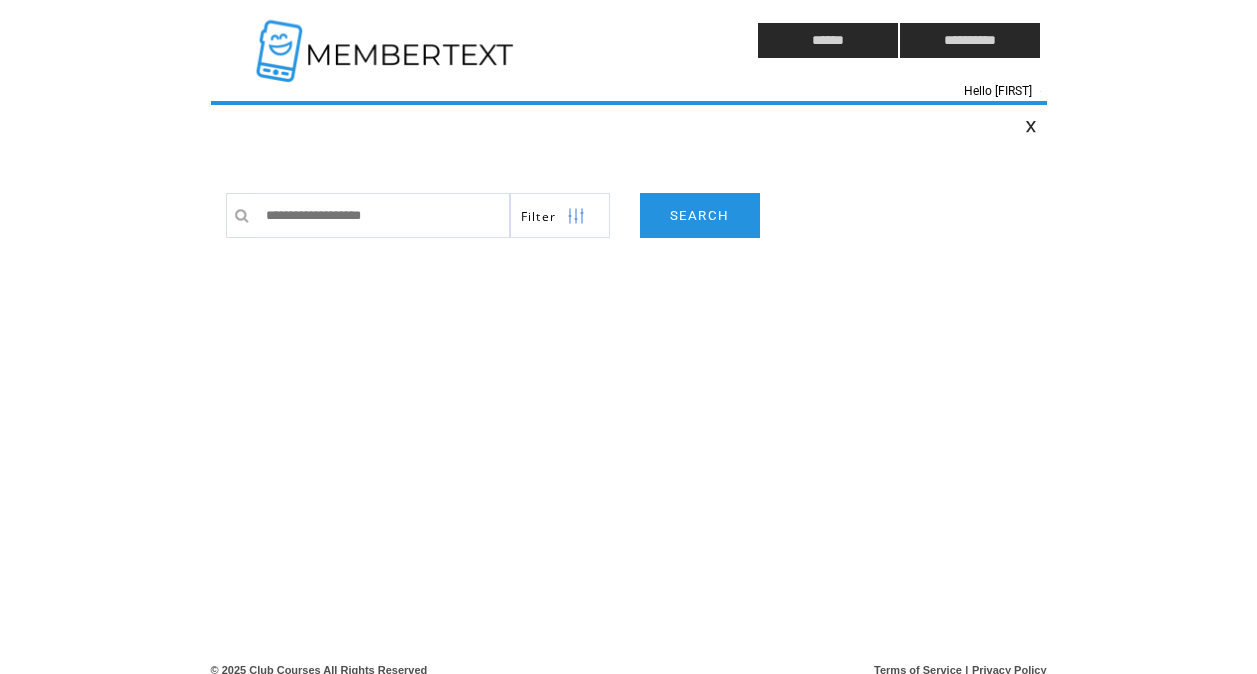 scroll, scrollTop: 0, scrollLeft: 0, axis: both 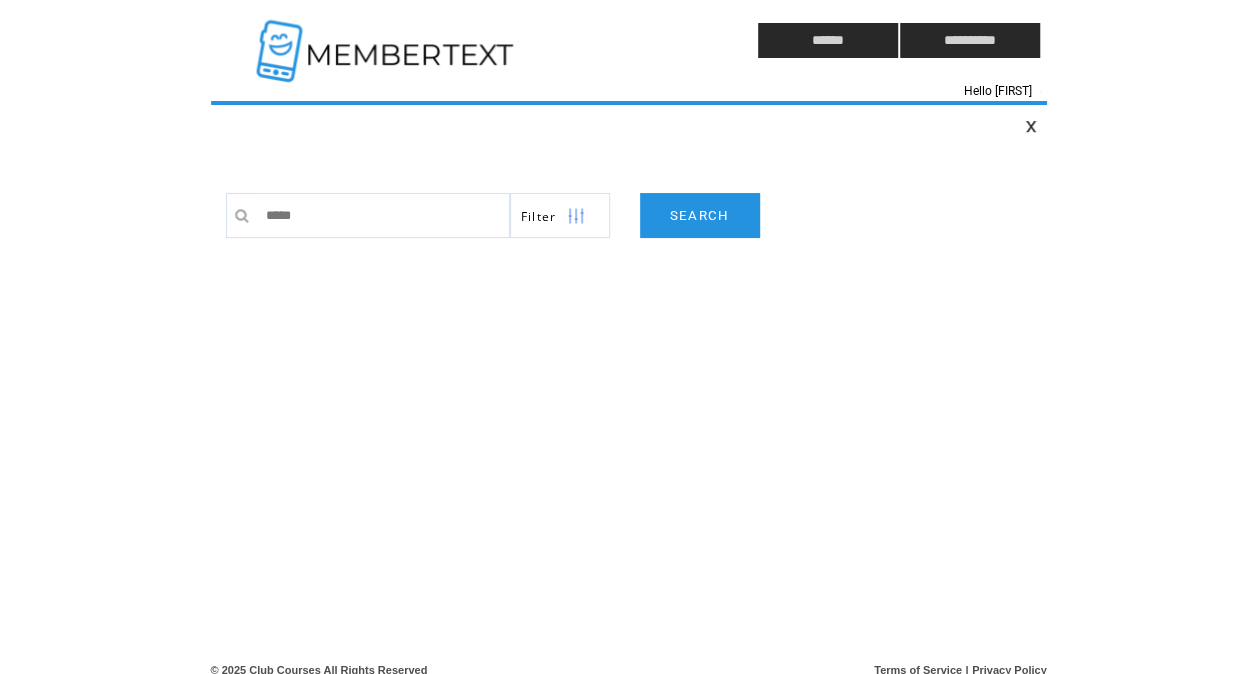 type on "******" 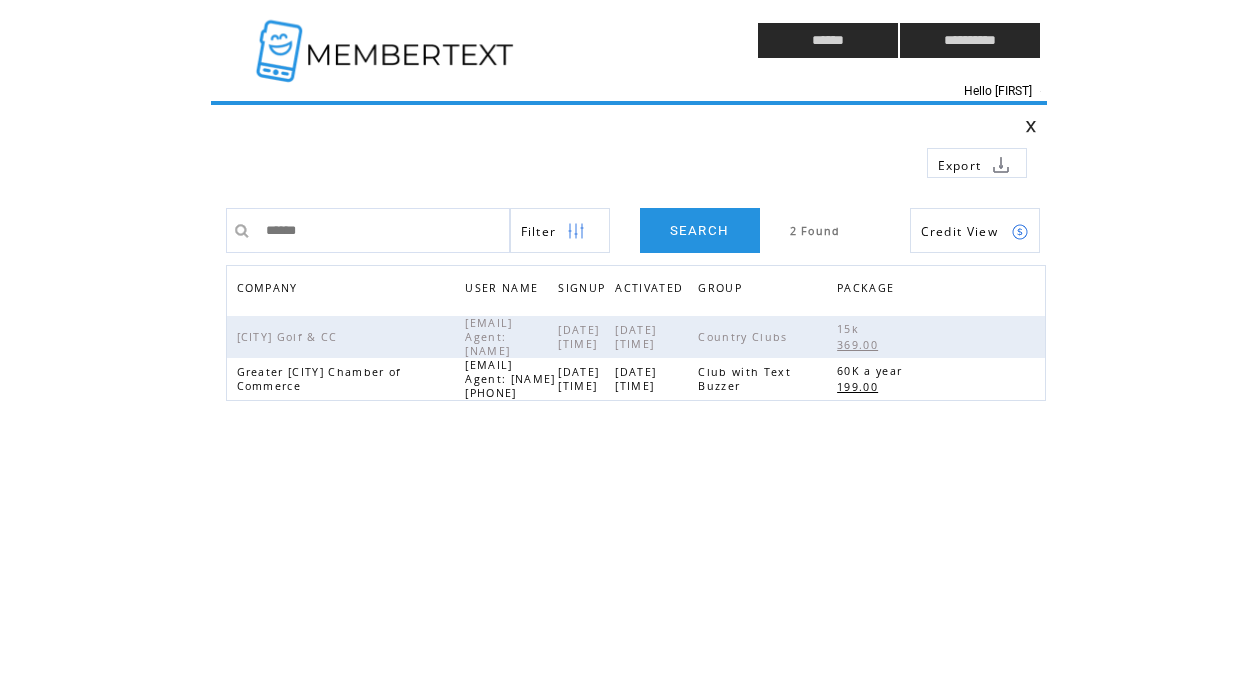 scroll, scrollTop: 0, scrollLeft: 0, axis: both 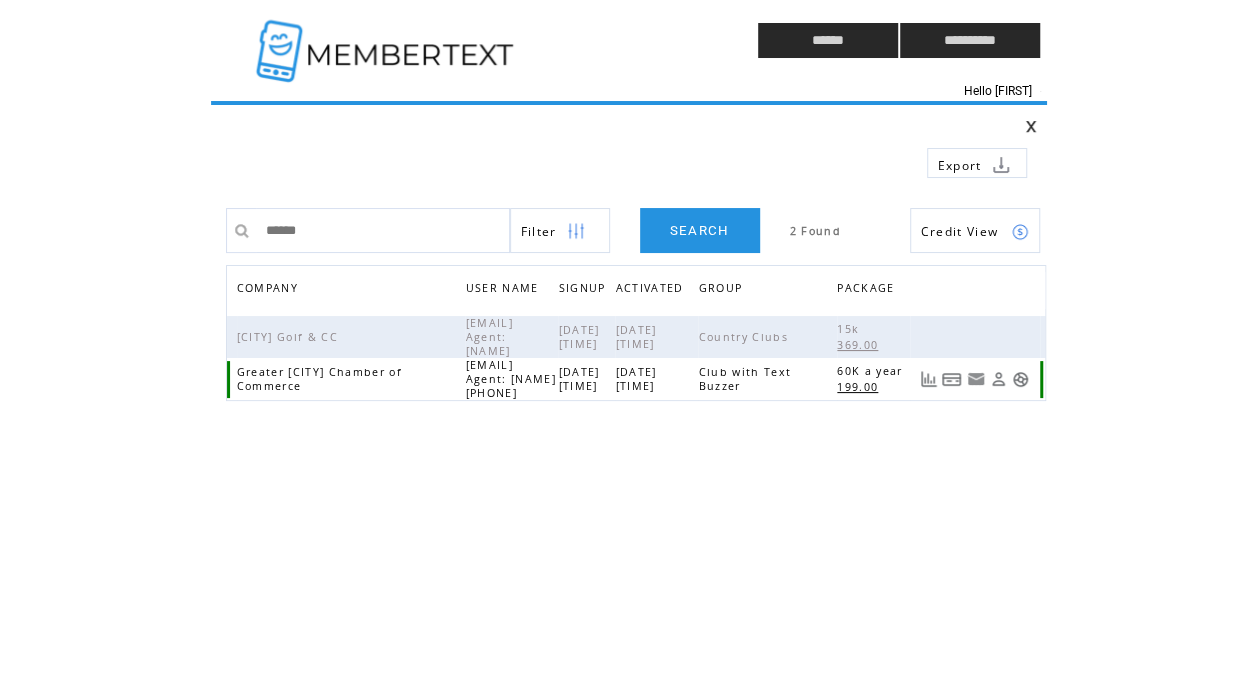 click at bounding box center (1020, 379) 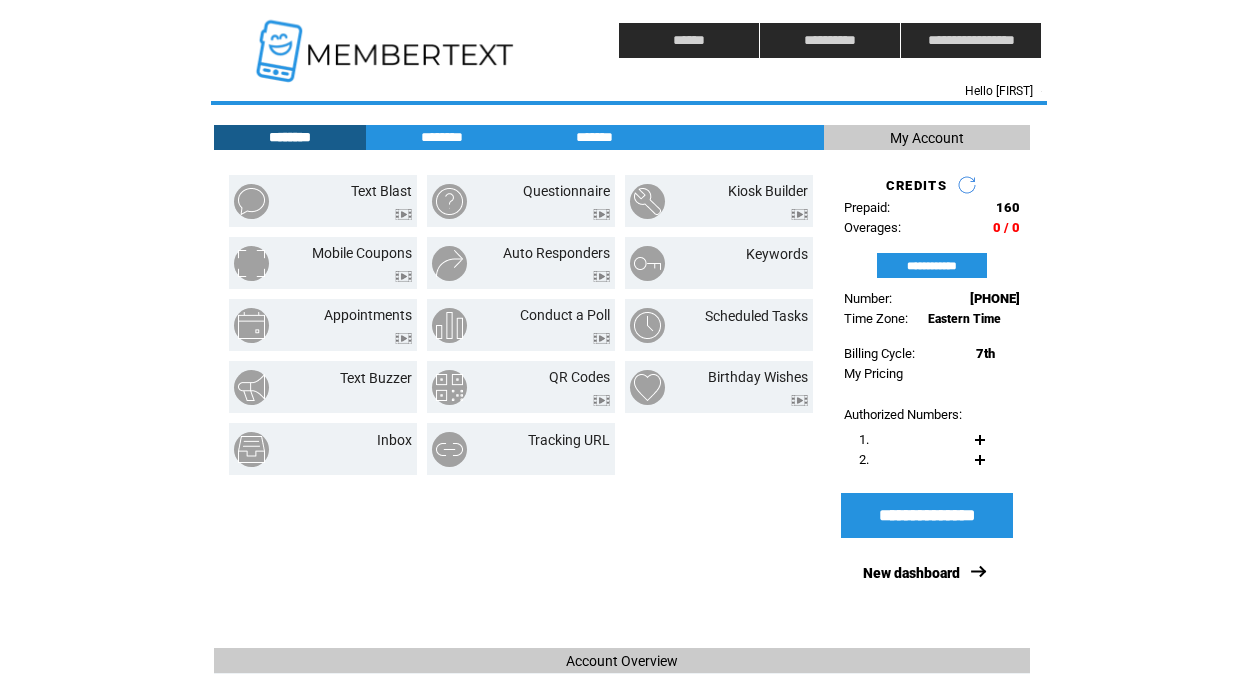 scroll, scrollTop: 0, scrollLeft: 0, axis: both 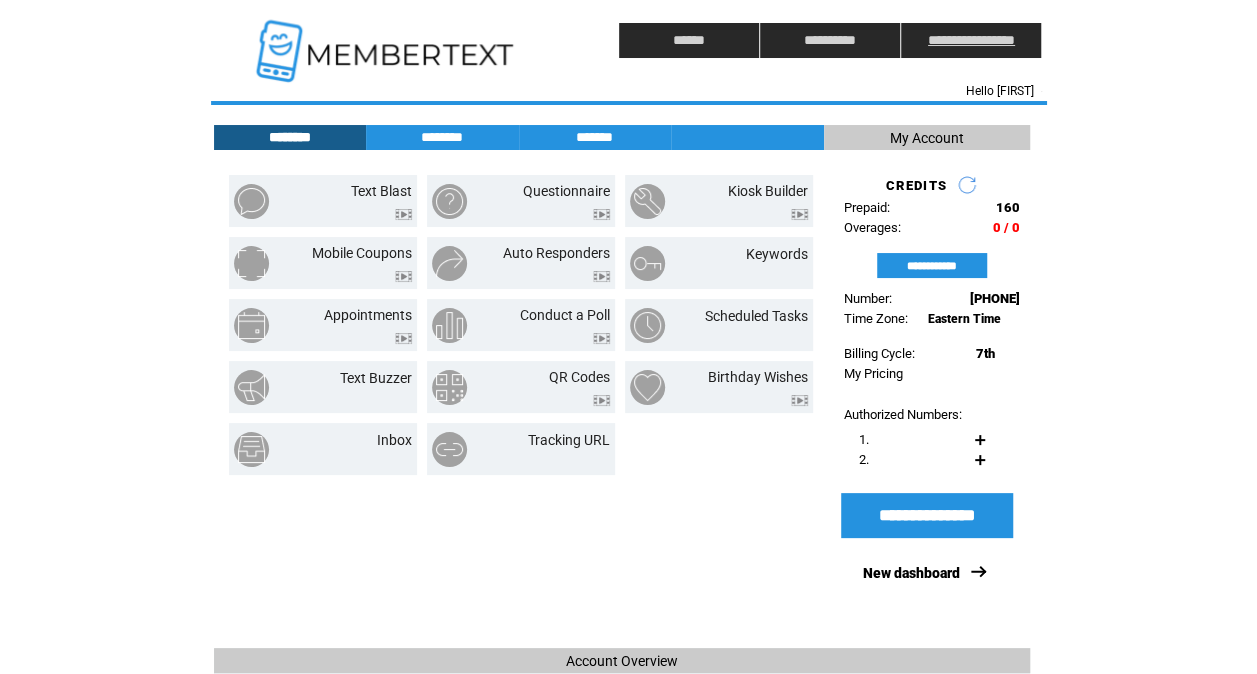 click on "**********" at bounding box center [971, 40] 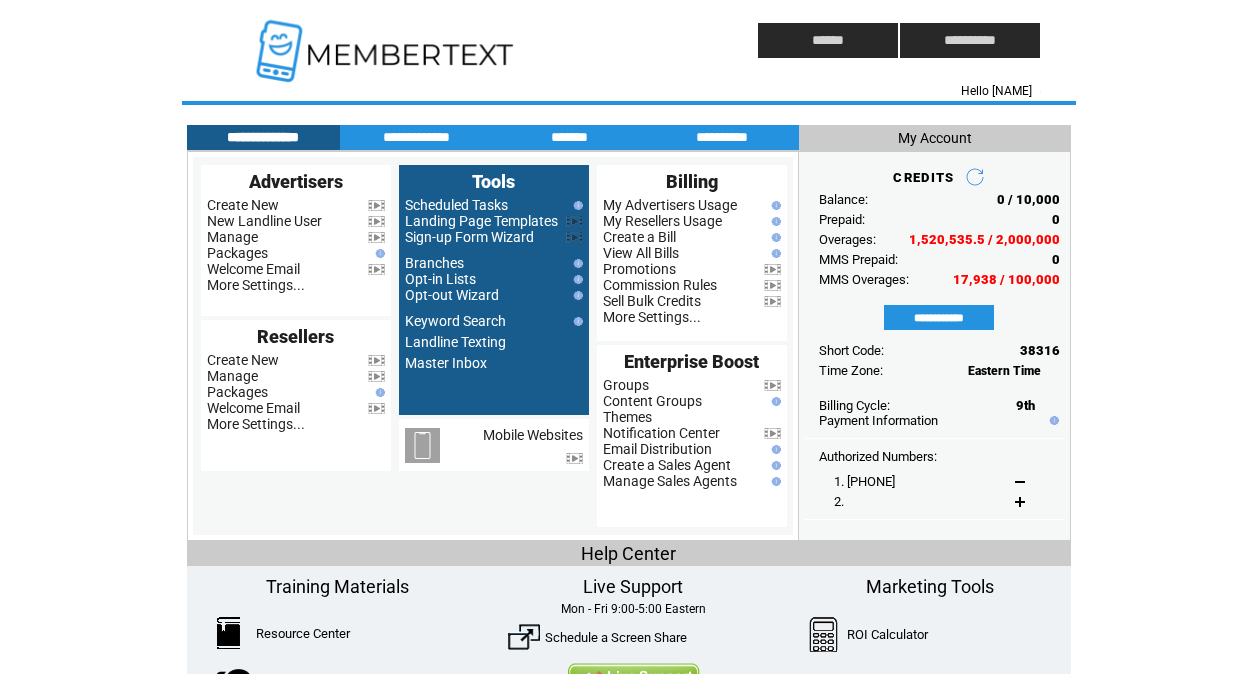 scroll, scrollTop: 0, scrollLeft: 0, axis: both 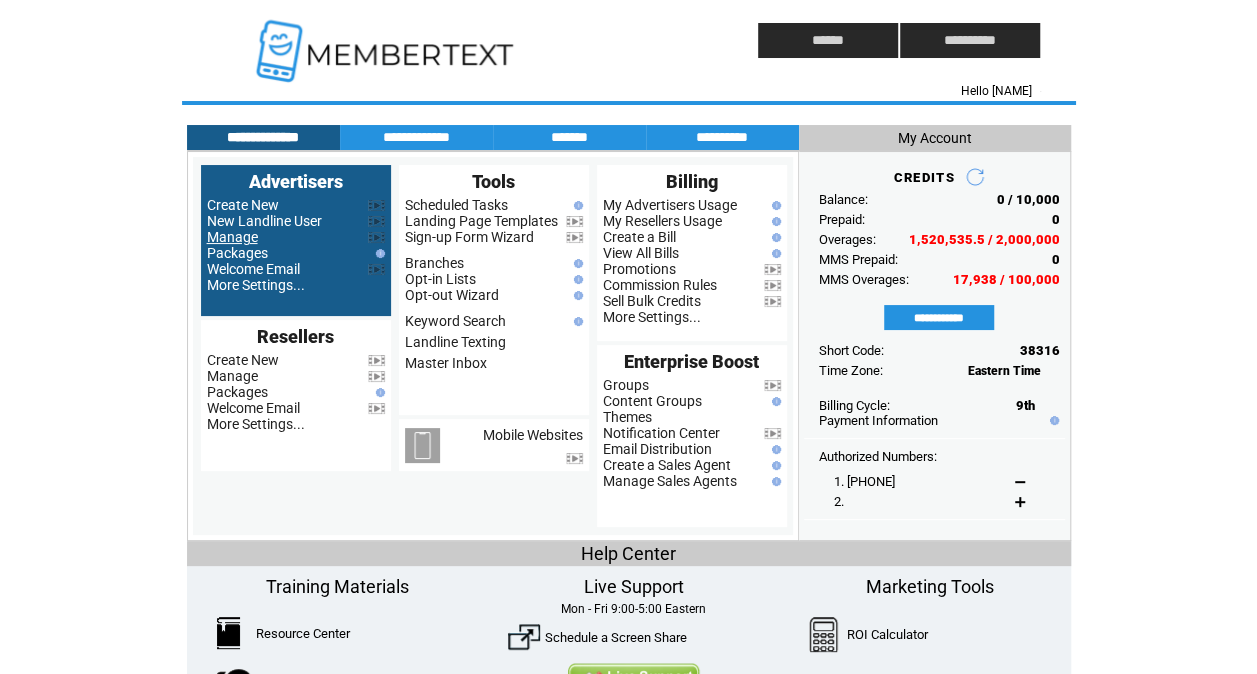 click on "Manage" at bounding box center (232, 237) 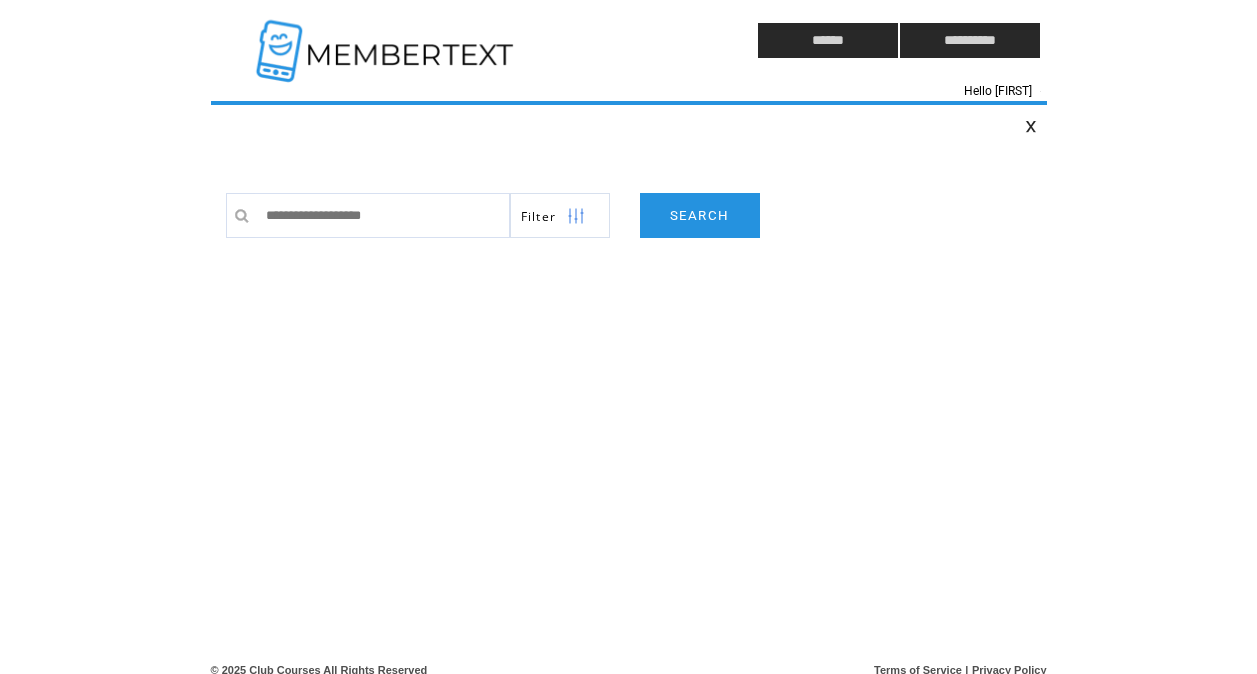 scroll, scrollTop: 0, scrollLeft: 0, axis: both 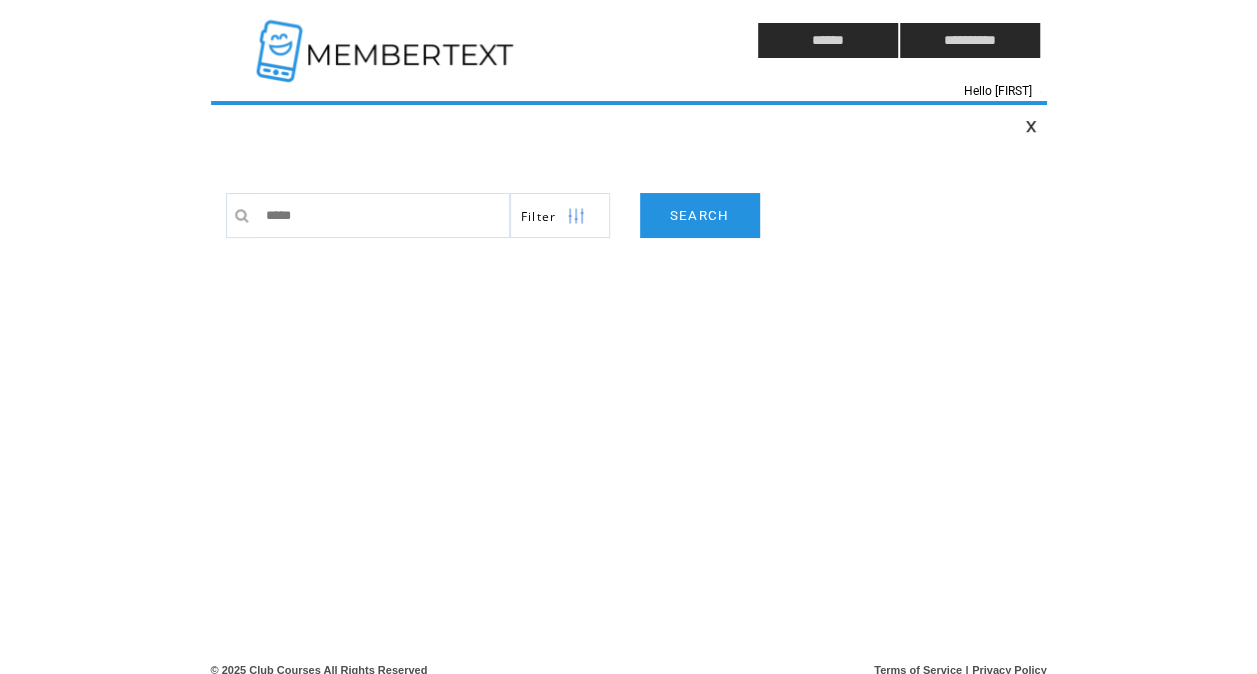 type on "******" 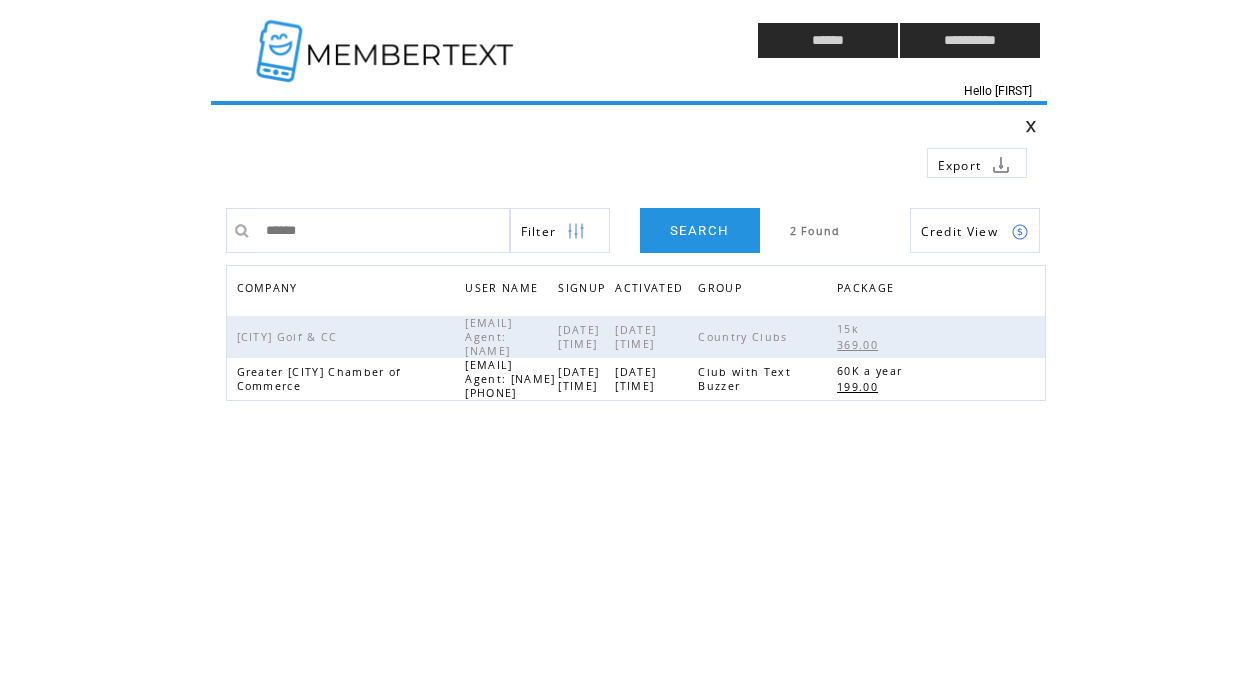 scroll, scrollTop: 0, scrollLeft: 0, axis: both 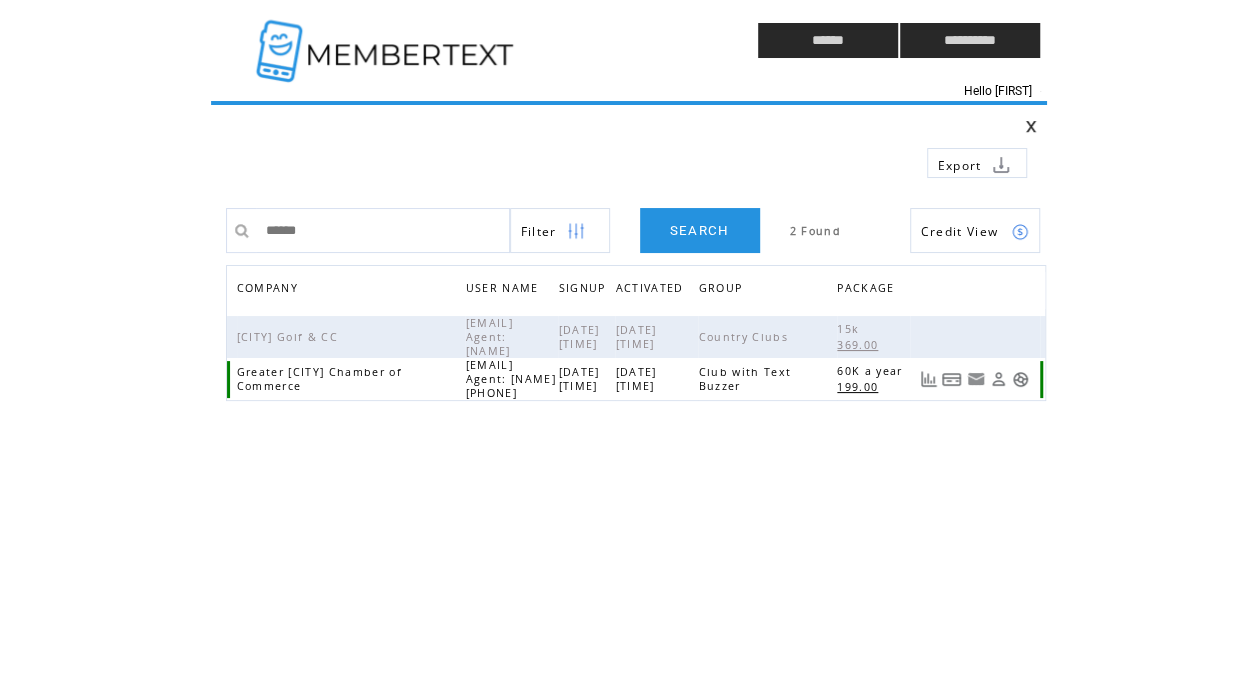 click at bounding box center (998, 379) 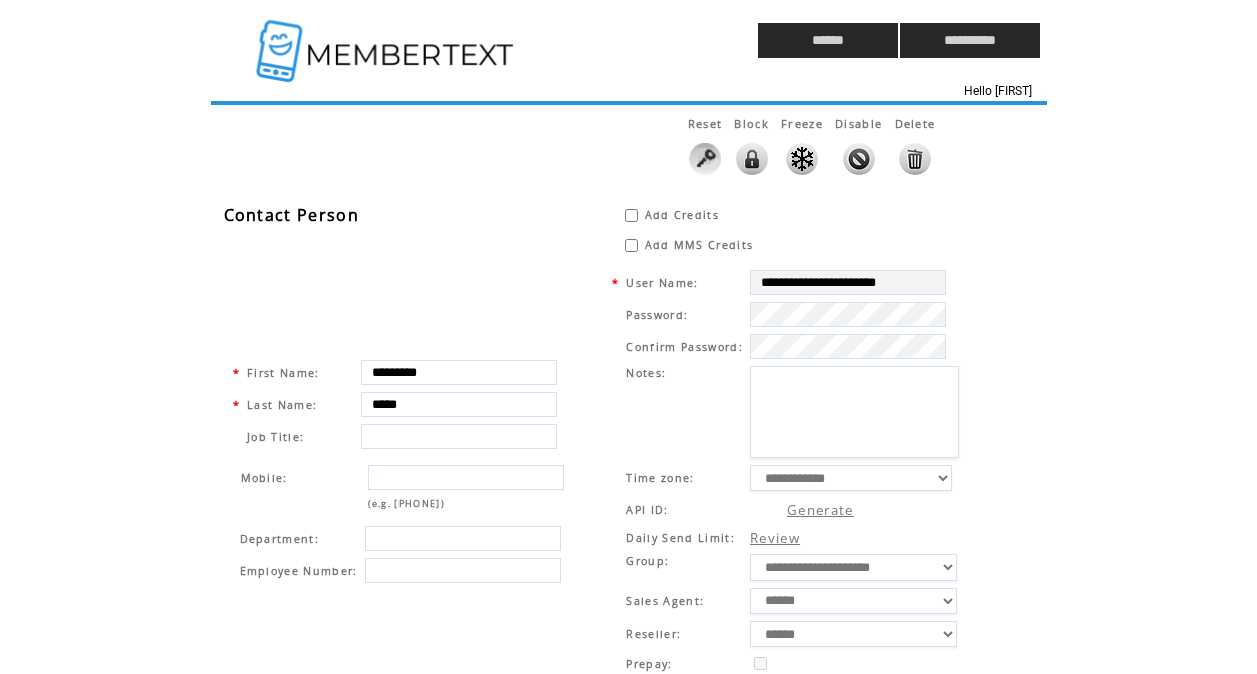 scroll, scrollTop: 0, scrollLeft: 0, axis: both 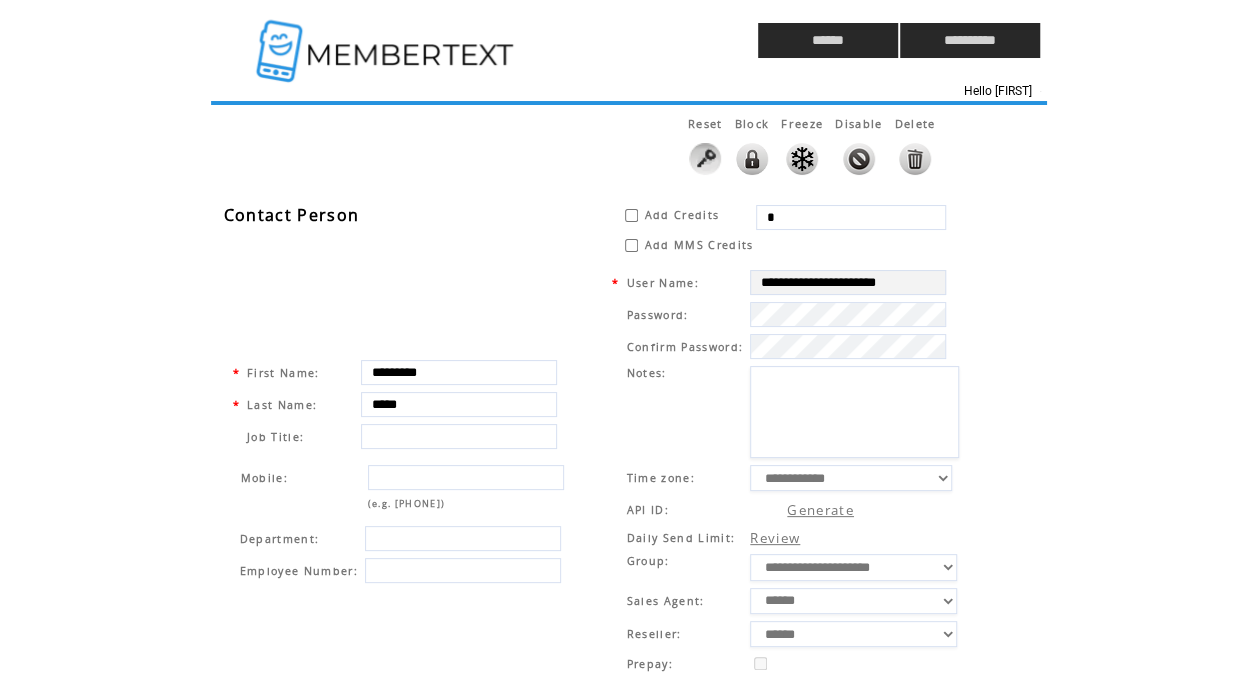 click on "*" at bounding box center (851, 217) 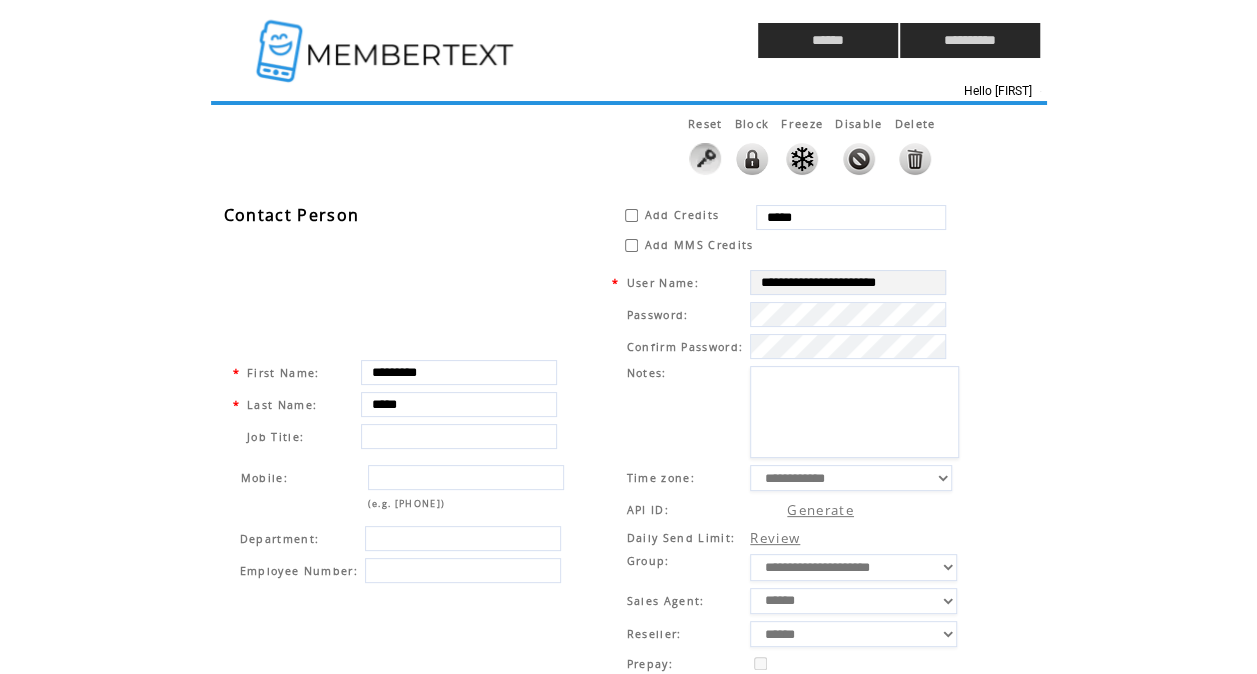type on "*****" 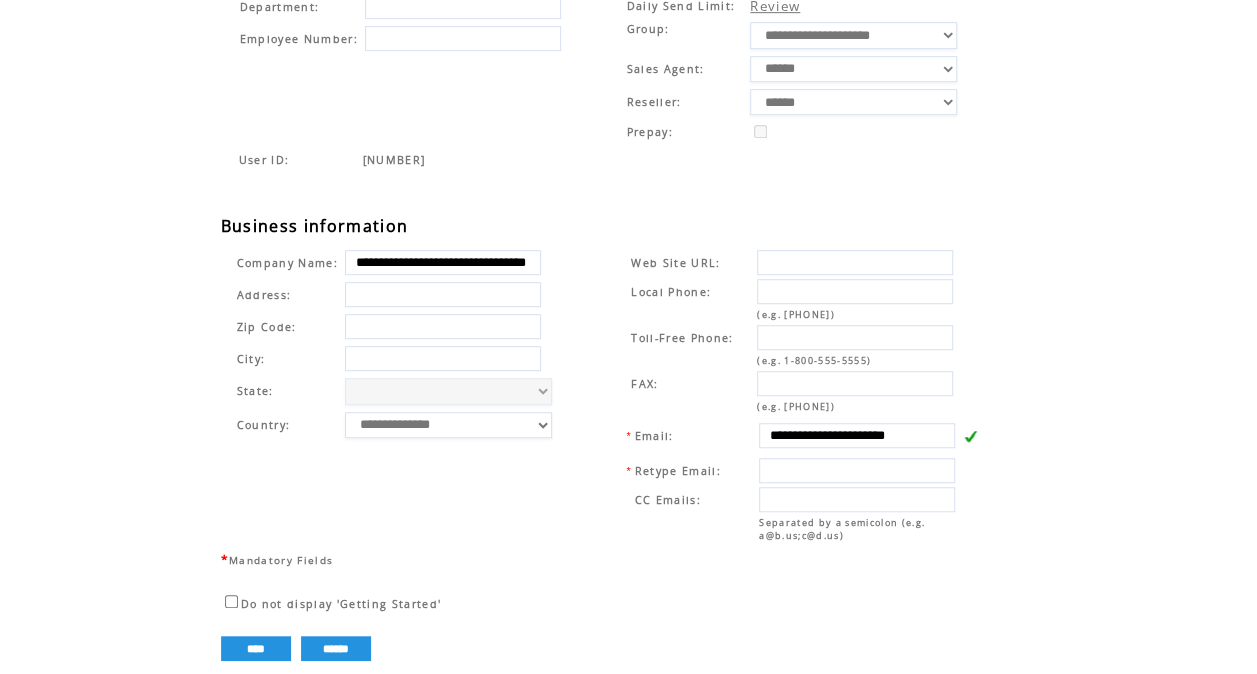 scroll, scrollTop: 570, scrollLeft: 0, axis: vertical 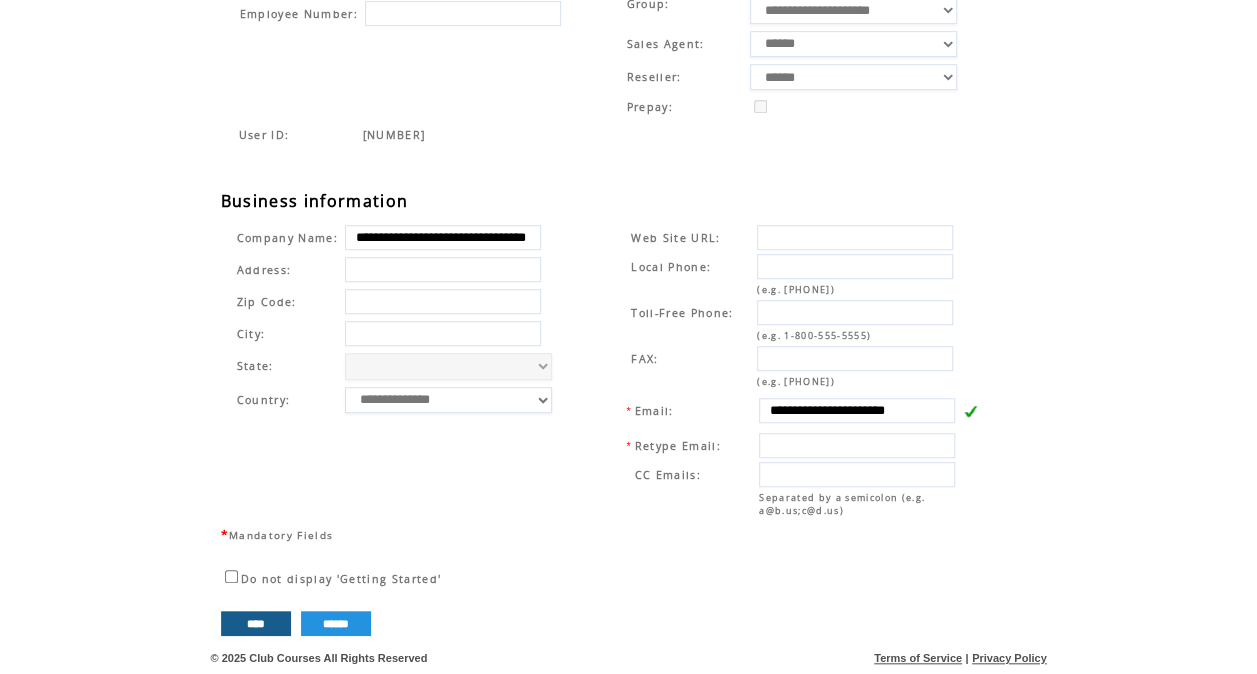 click on "****" at bounding box center (256, 623) 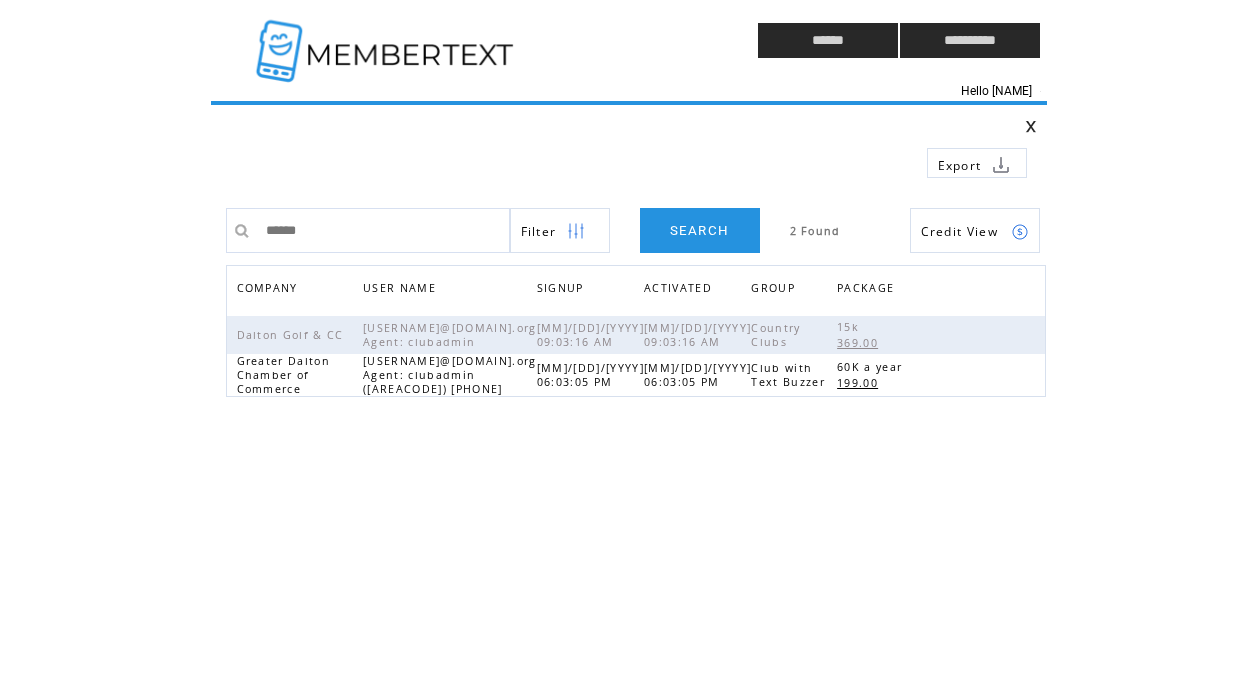 scroll, scrollTop: 0, scrollLeft: 0, axis: both 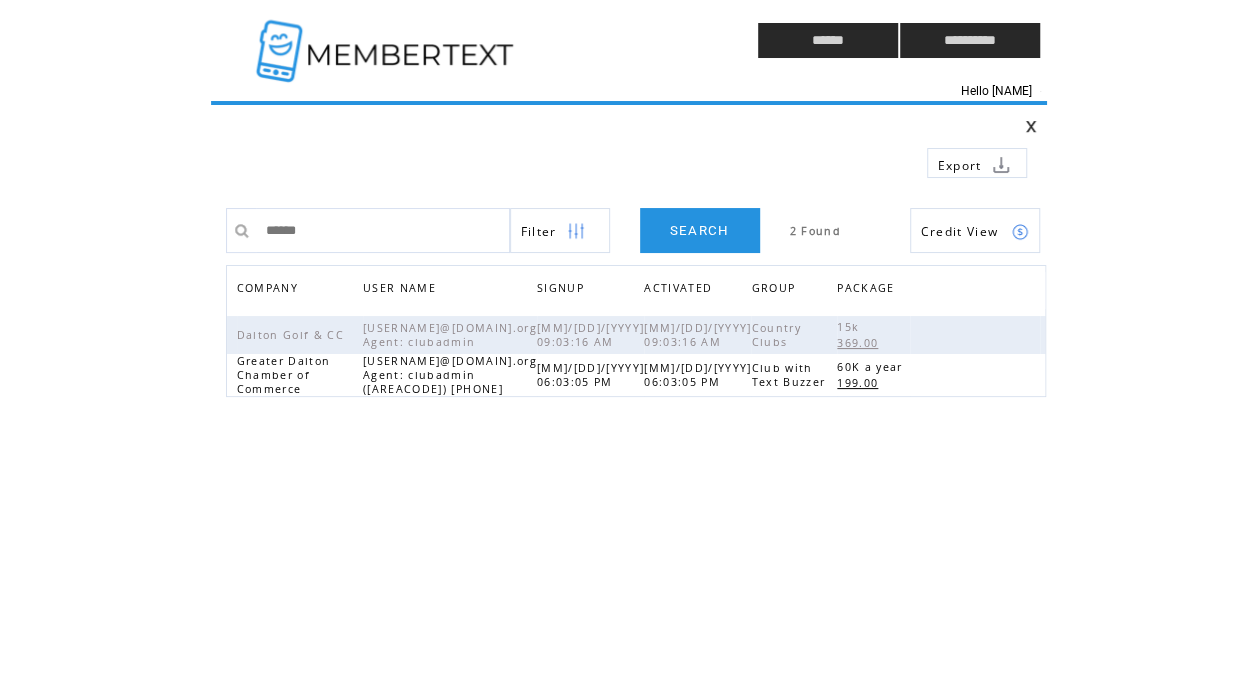 click on "******" at bounding box center [383, 230] 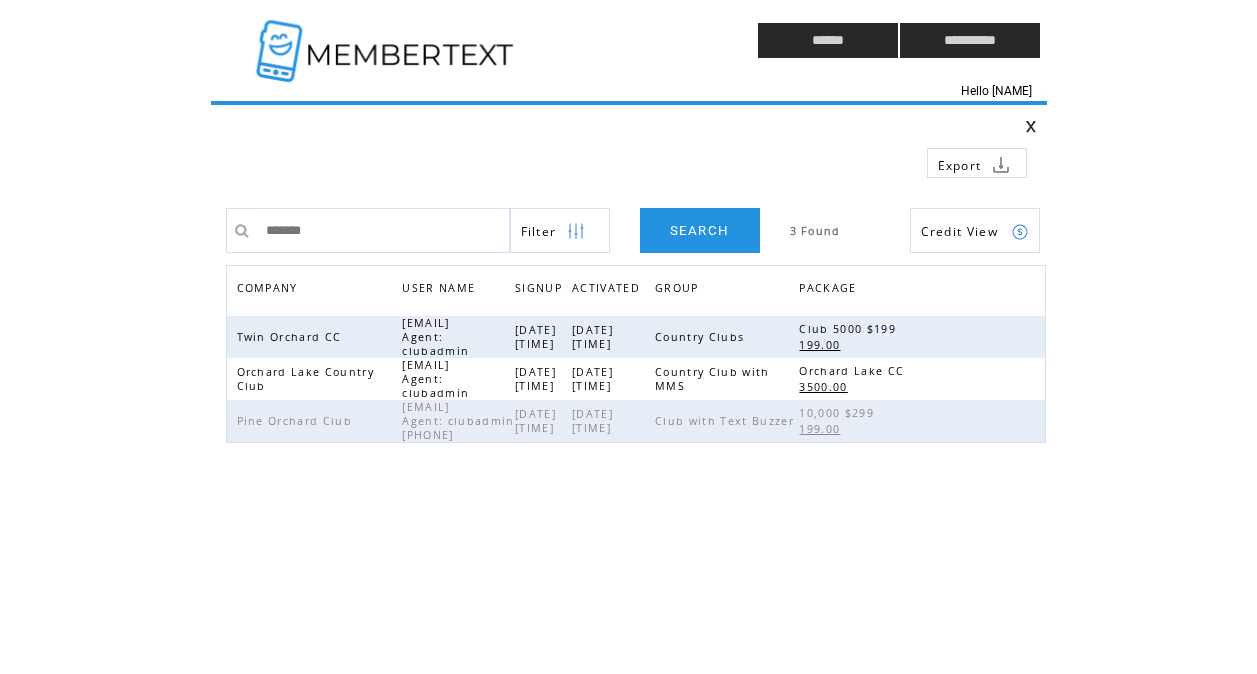 scroll, scrollTop: 0, scrollLeft: 0, axis: both 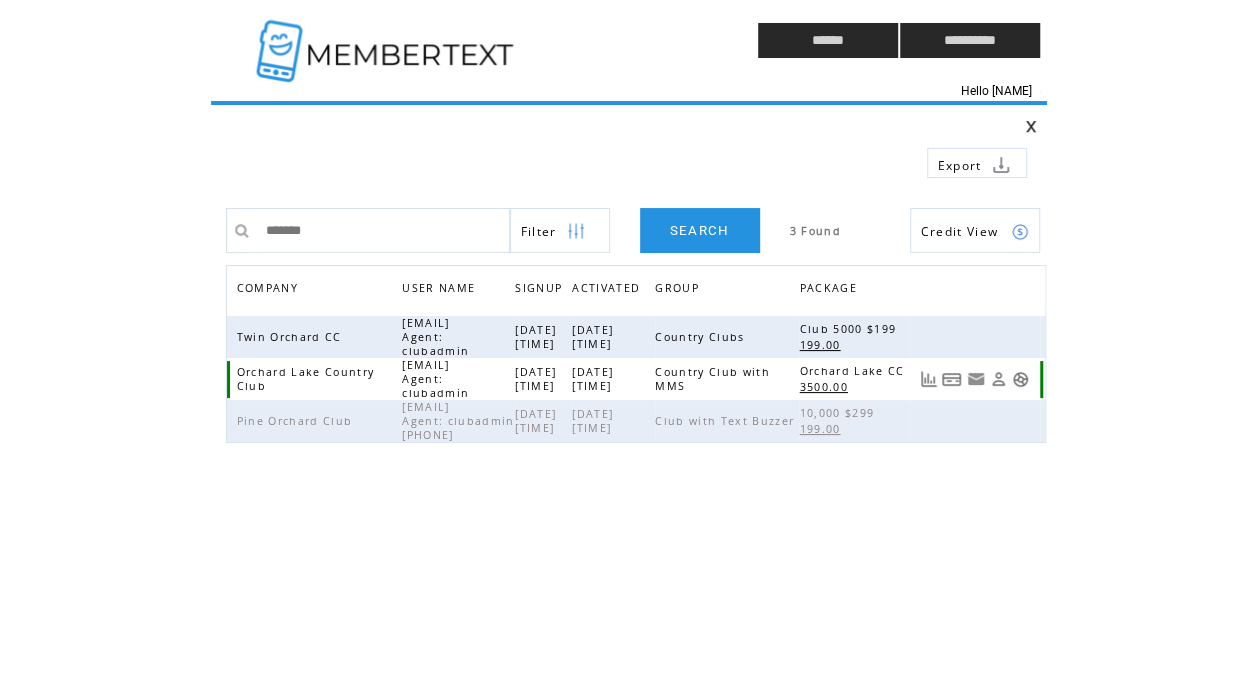 click at bounding box center (998, 379) 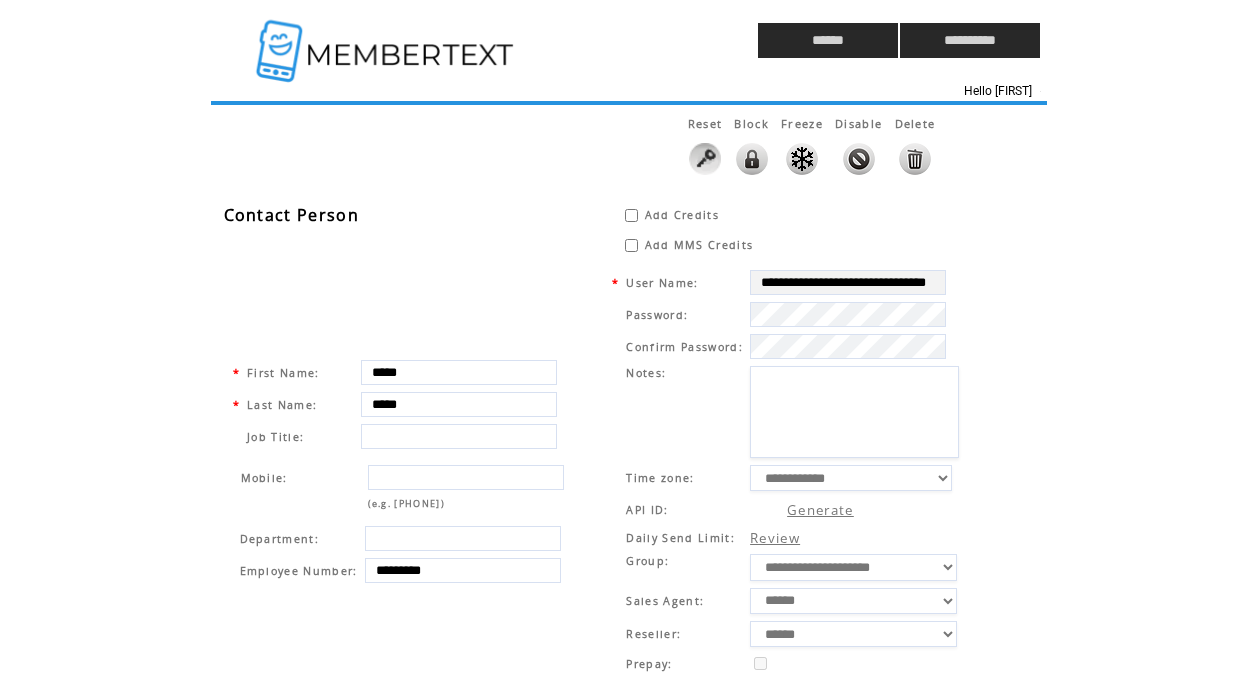 scroll, scrollTop: 0, scrollLeft: 0, axis: both 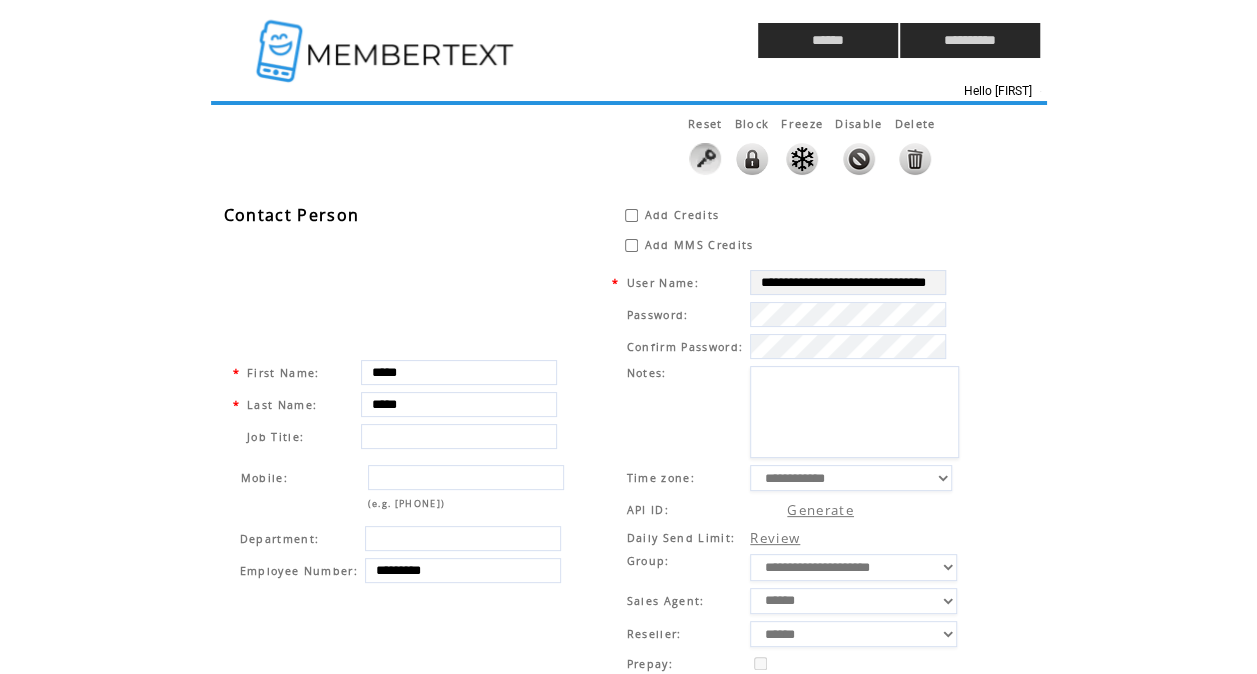 click at bounding box center (802, 159) 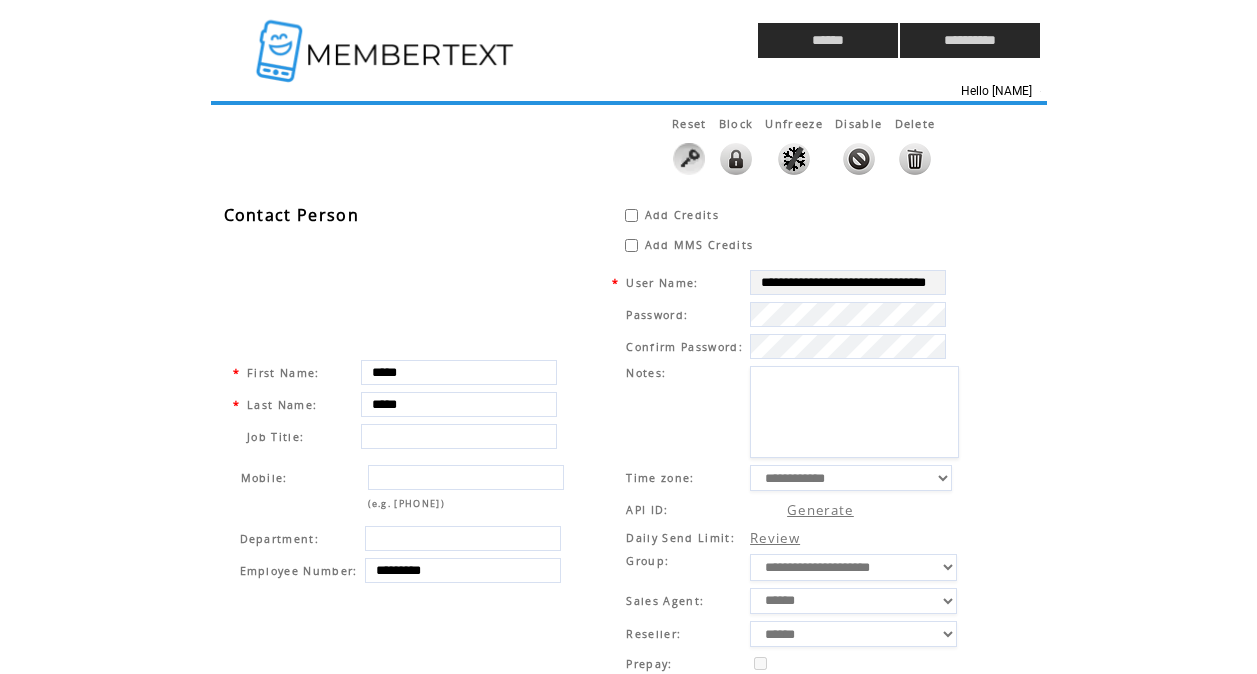 scroll, scrollTop: 0, scrollLeft: 0, axis: both 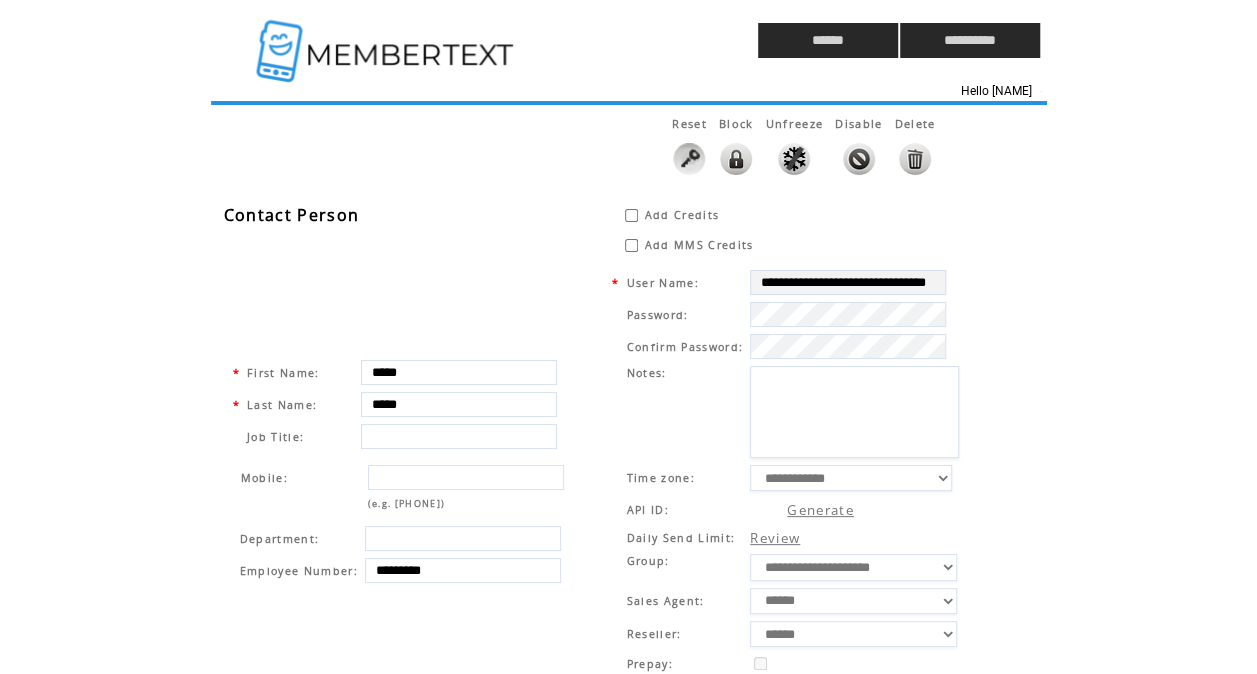 click at bounding box center [447, 40] 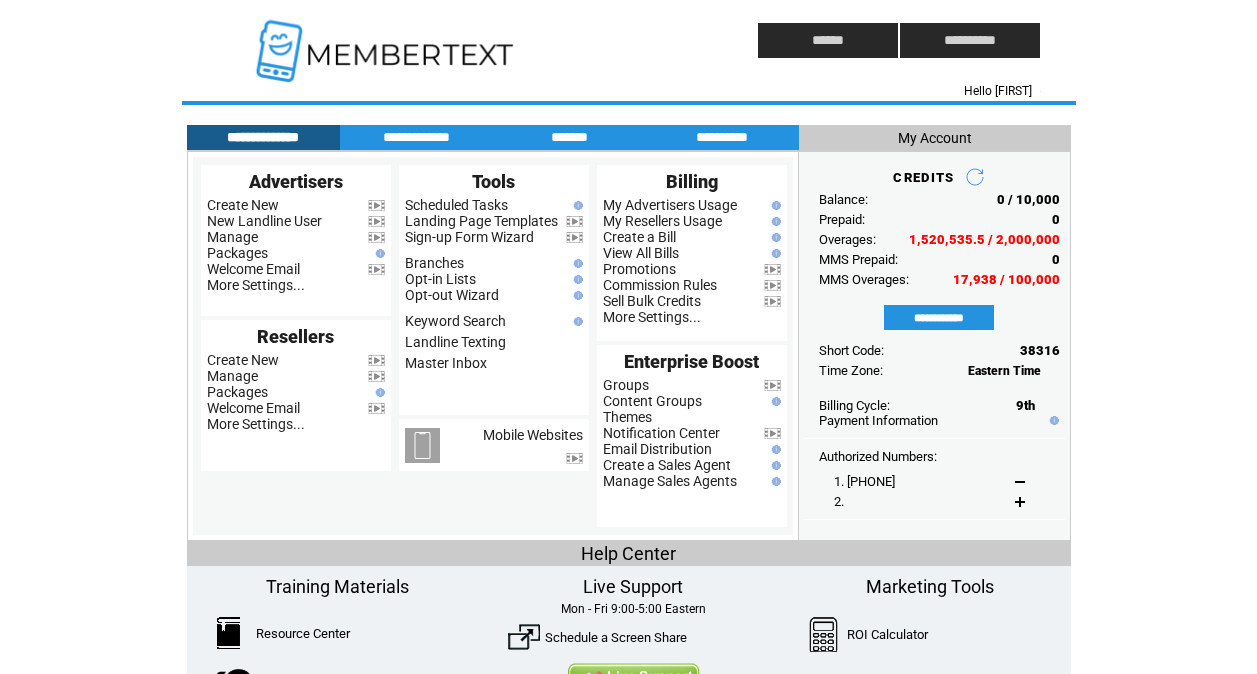 scroll, scrollTop: 0, scrollLeft: 0, axis: both 